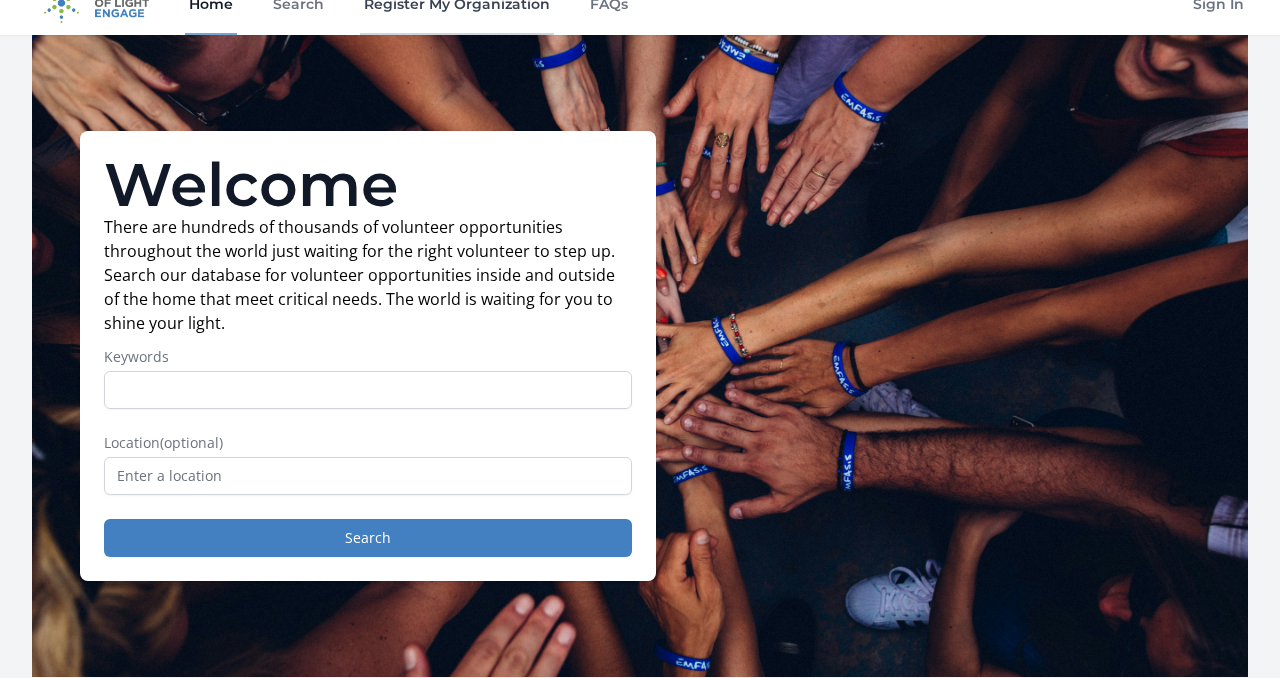 scroll, scrollTop: 0, scrollLeft: 0, axis: both 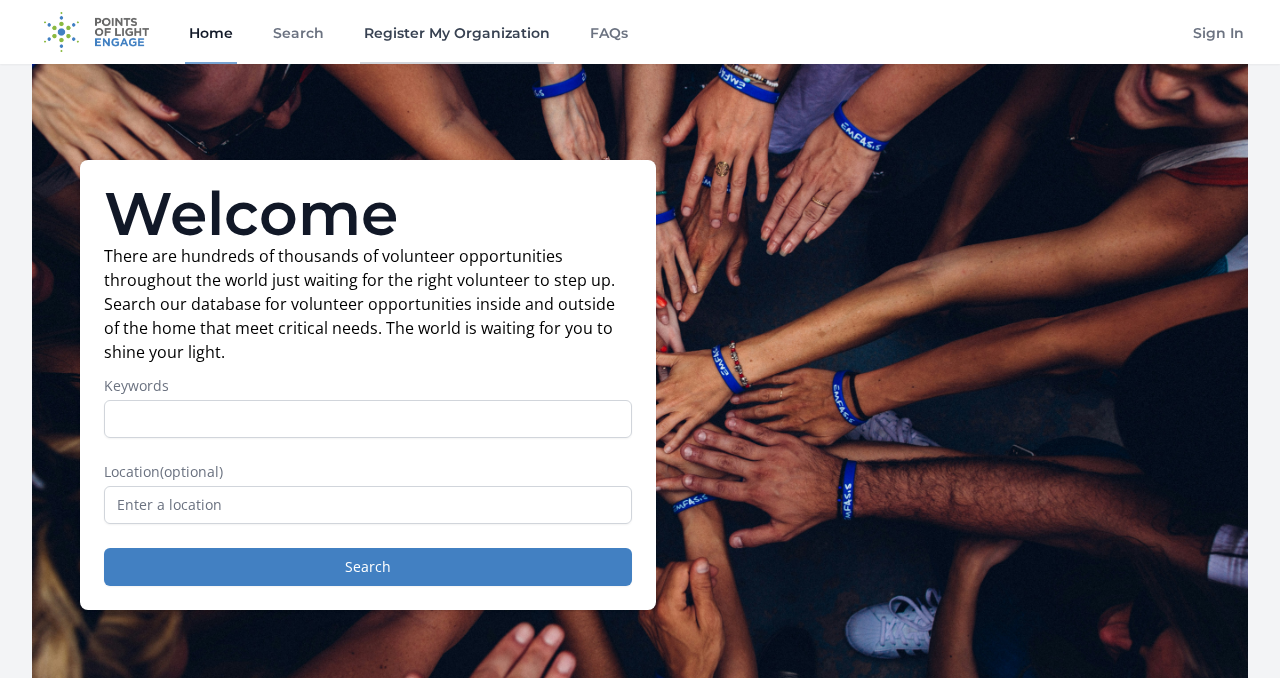 click on "Register My Organization" at bounding box center (457, 32) 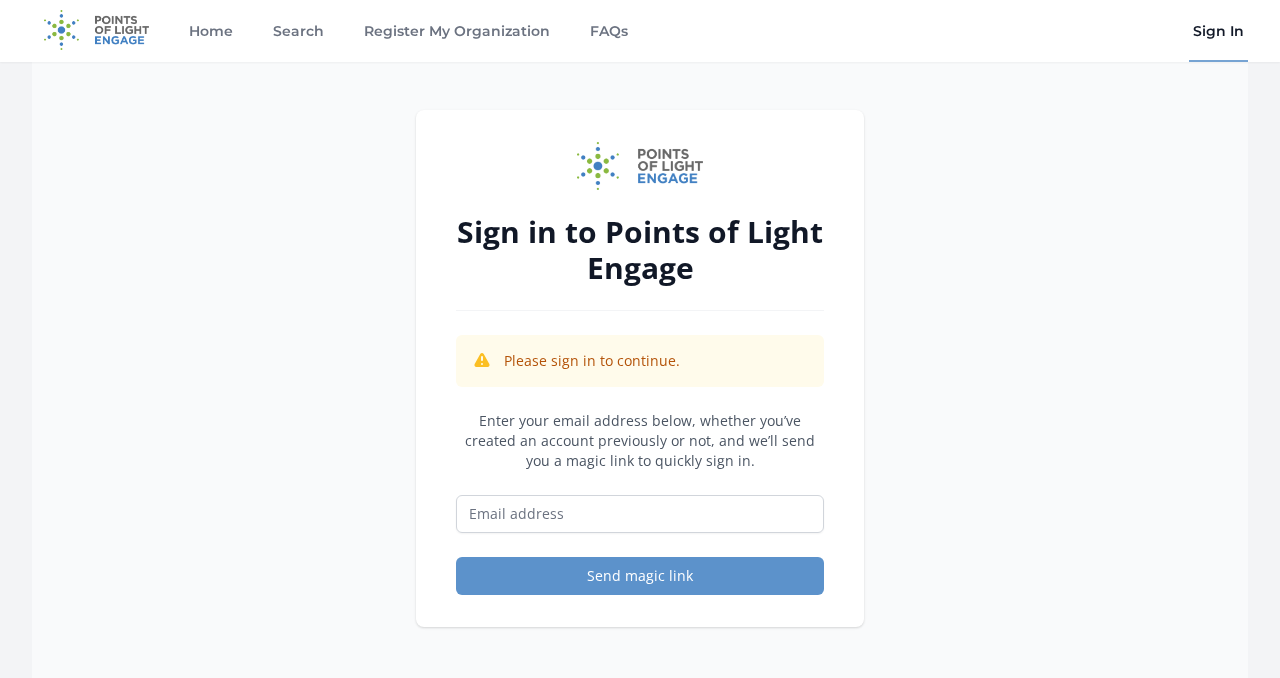 scroll, scrollTop: 0, scrollLeft: 0, axis: both 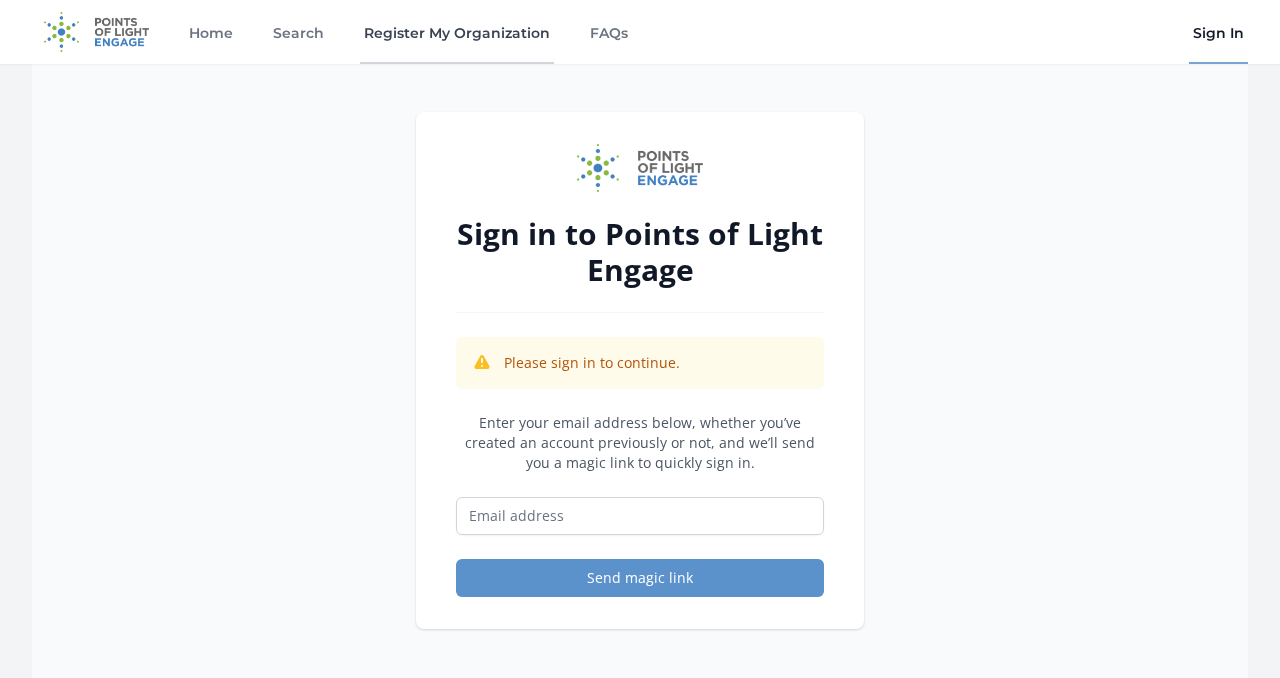 click on "Register My Organization" at bounding box center [457, 32] 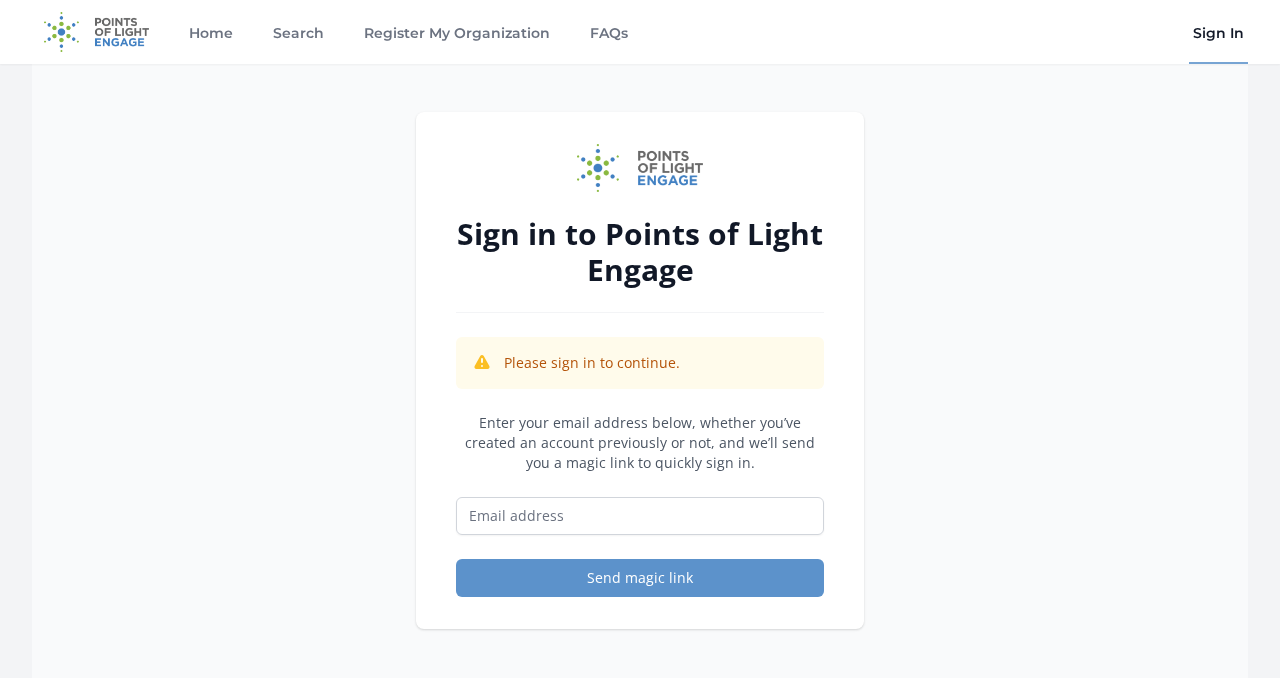 scroll, scrollTop: 0, scrollLeft: 0, axis: both 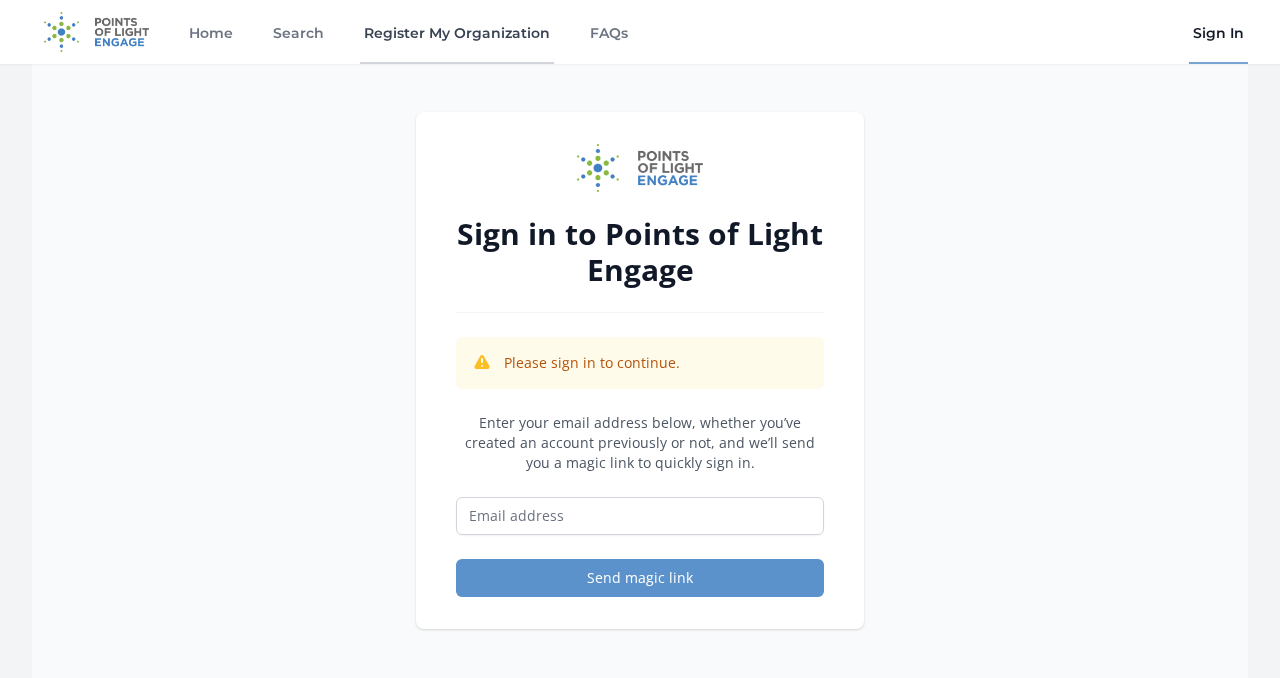 click on "Register My Organization" at bounding box center [457, 32] 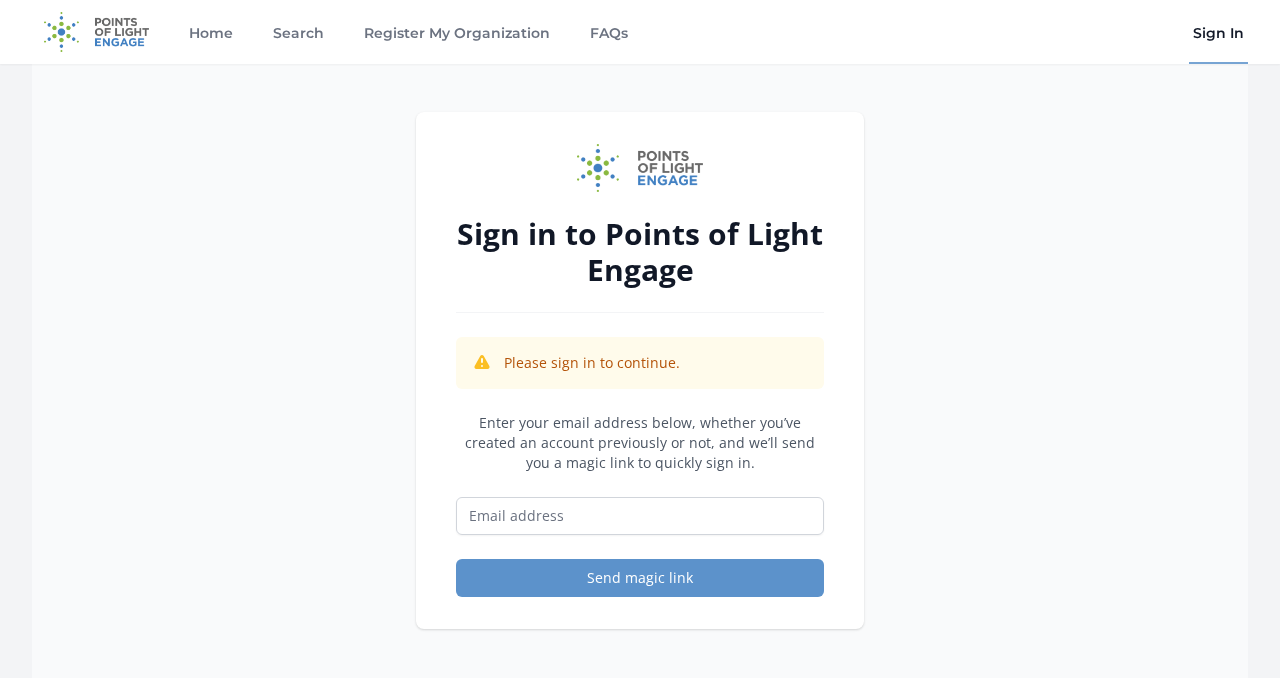 scroll, scrollTop: 0, scrollLeft: 0, axis: both 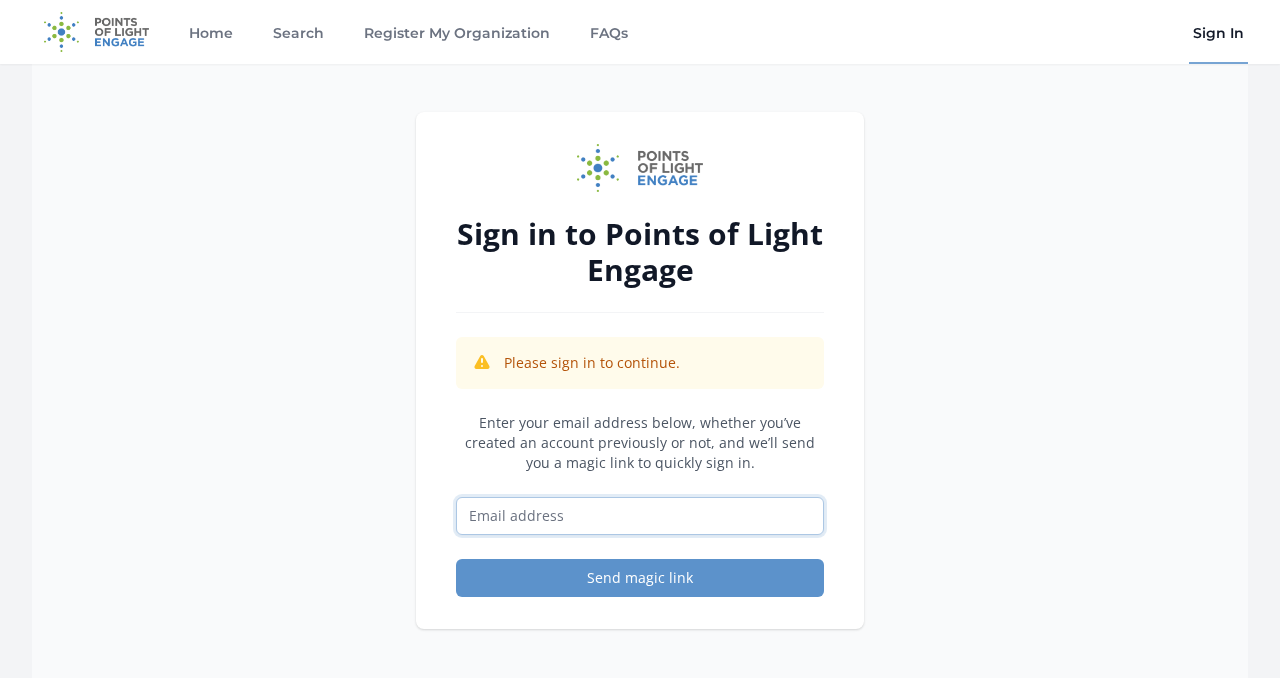 click at bounding box center [640, 516] 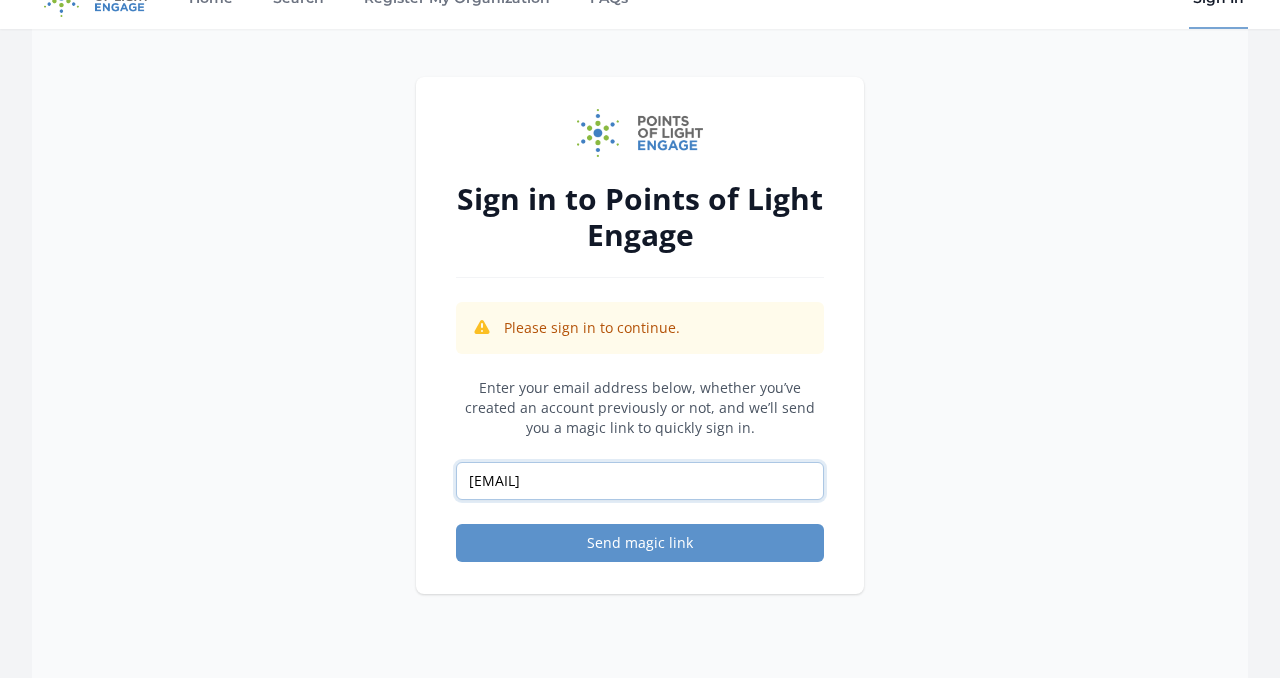 scroll, scrollTop: 40, scrollLeft: 0, axis: vertical 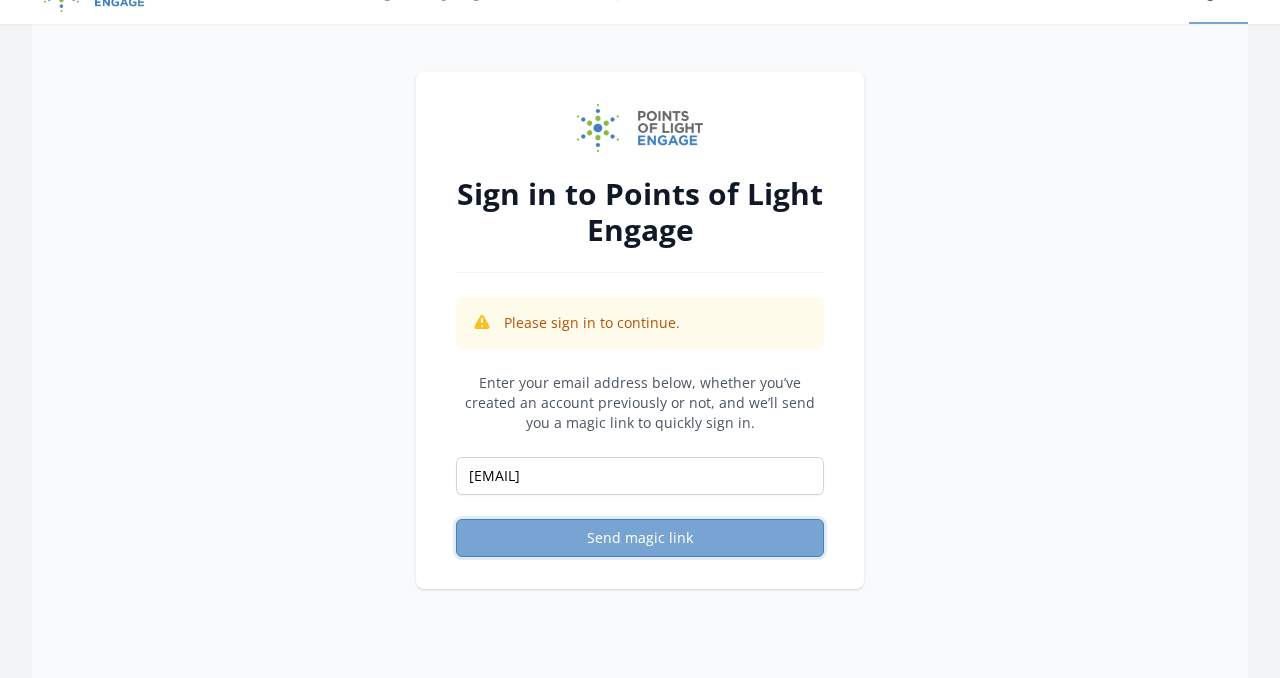 click on "Send magic link" at bounding box center (640, 538) 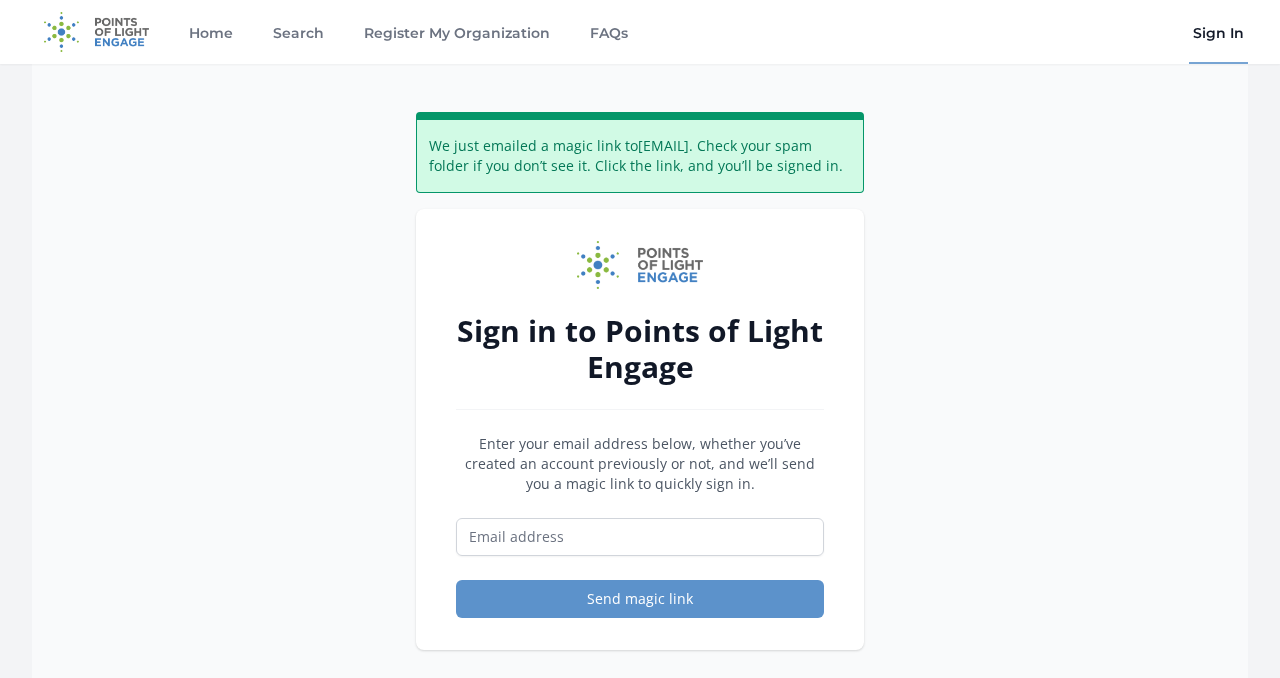 scroll, scrollTop: 0, scrollLeft: 0, axis: both 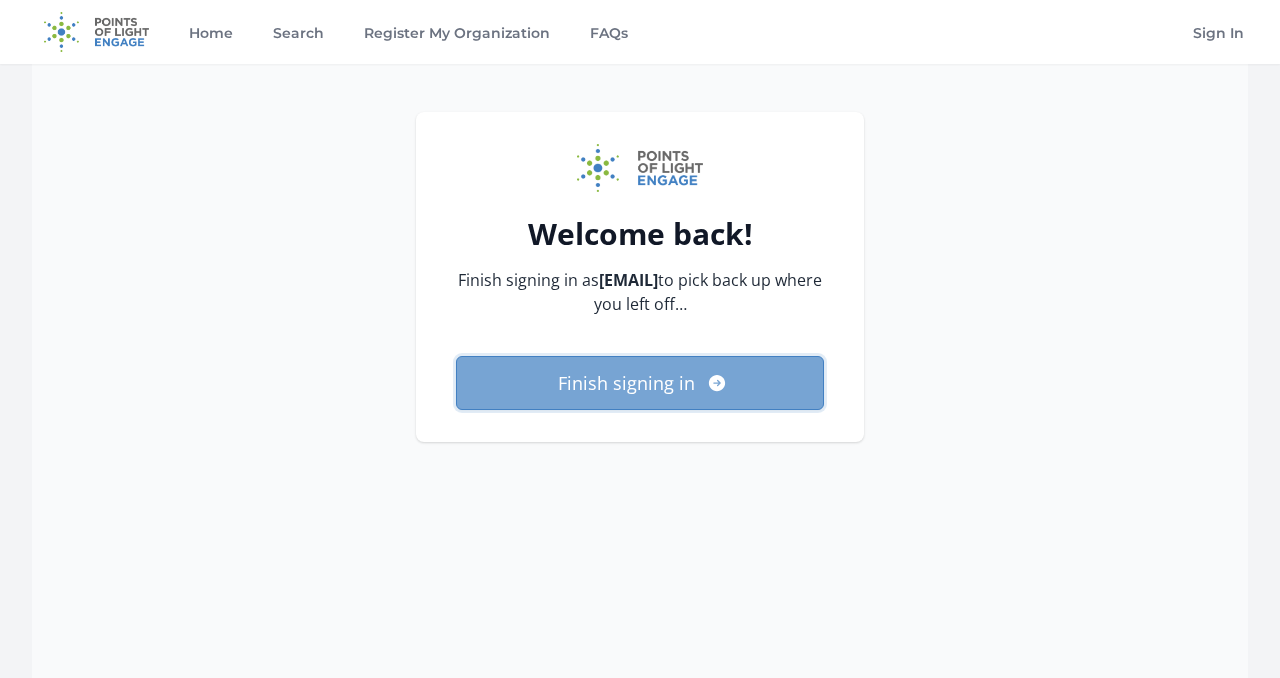 click on "Finish signing in" at bounding box center [640, 383] 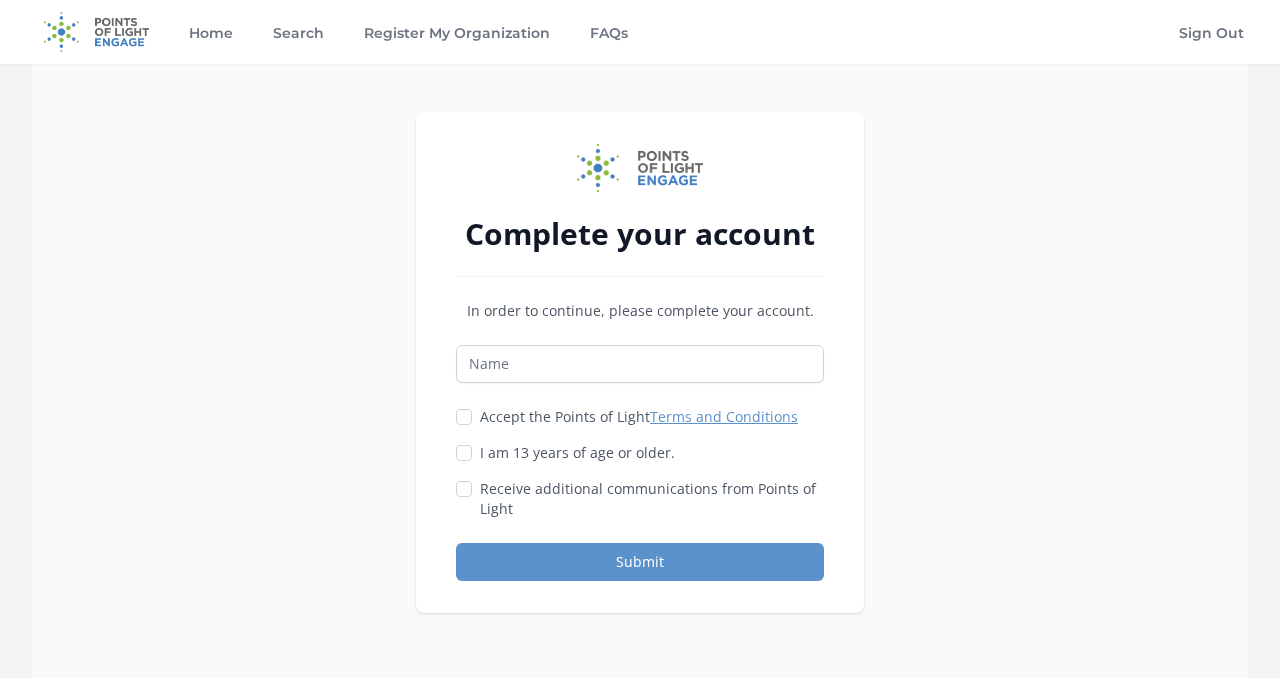 scroll, scrollTop: 0, scrollLeft: 0, axis: both 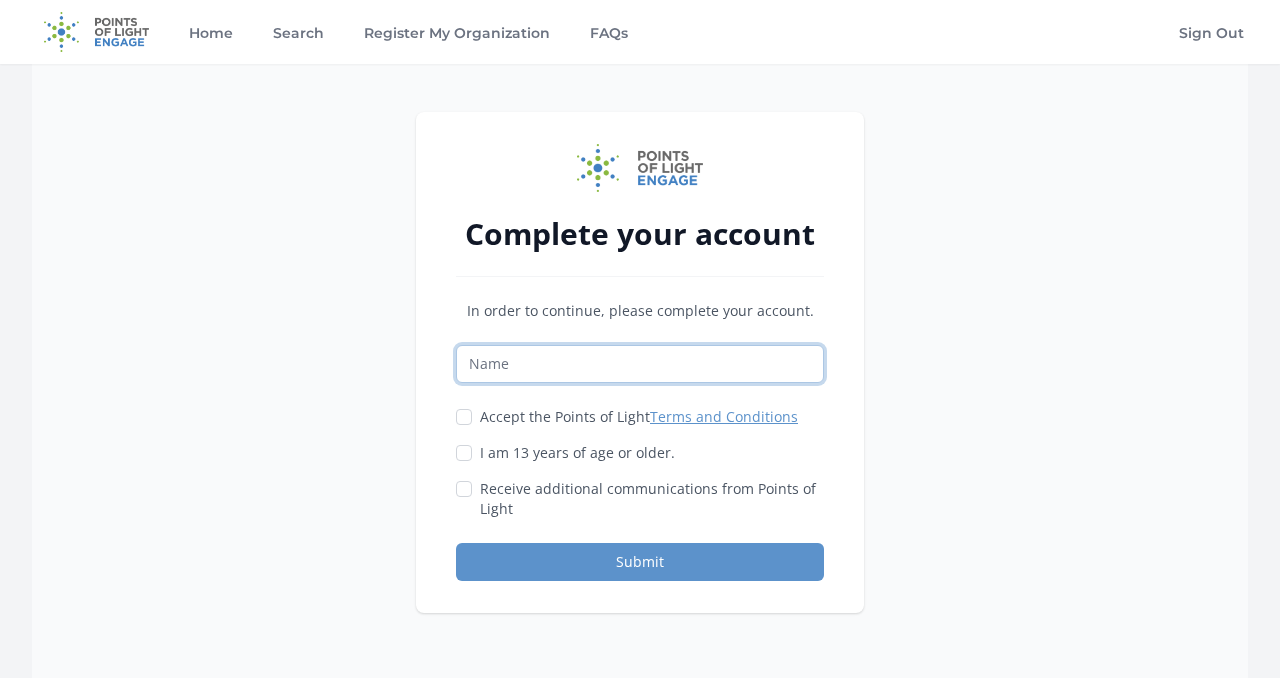 click at bounding box center (640, 364) 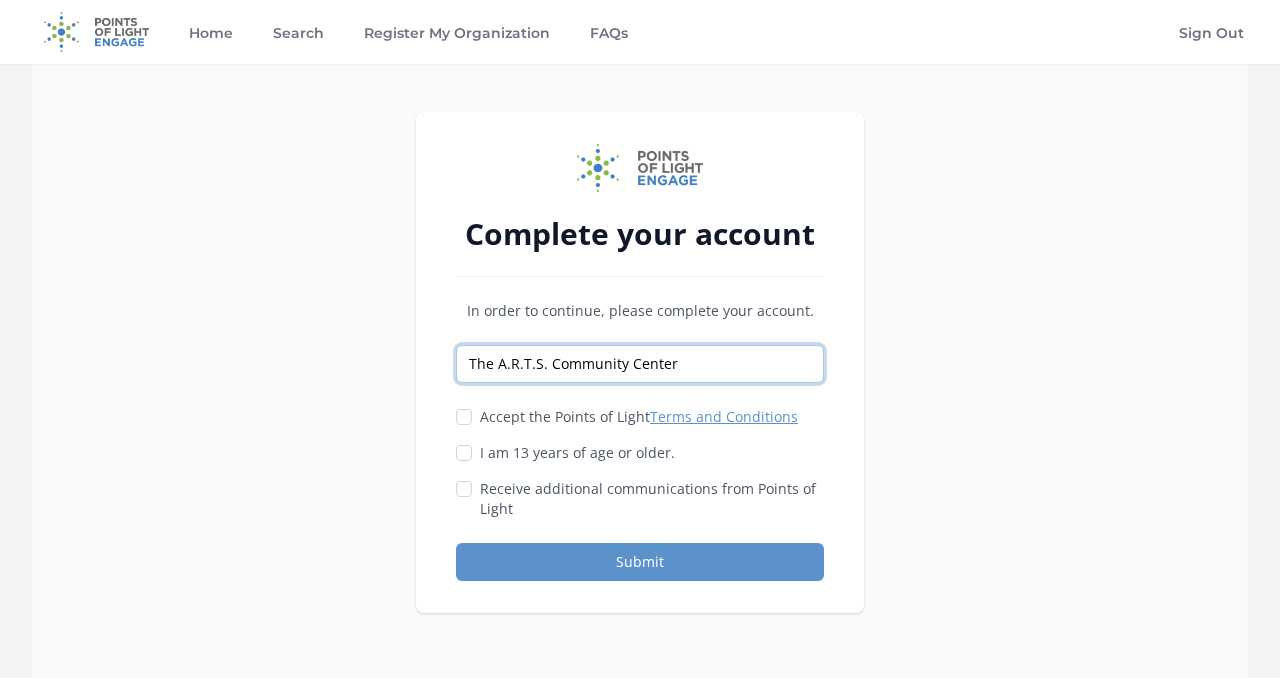 type on "The A.R.T.S. Community Center" 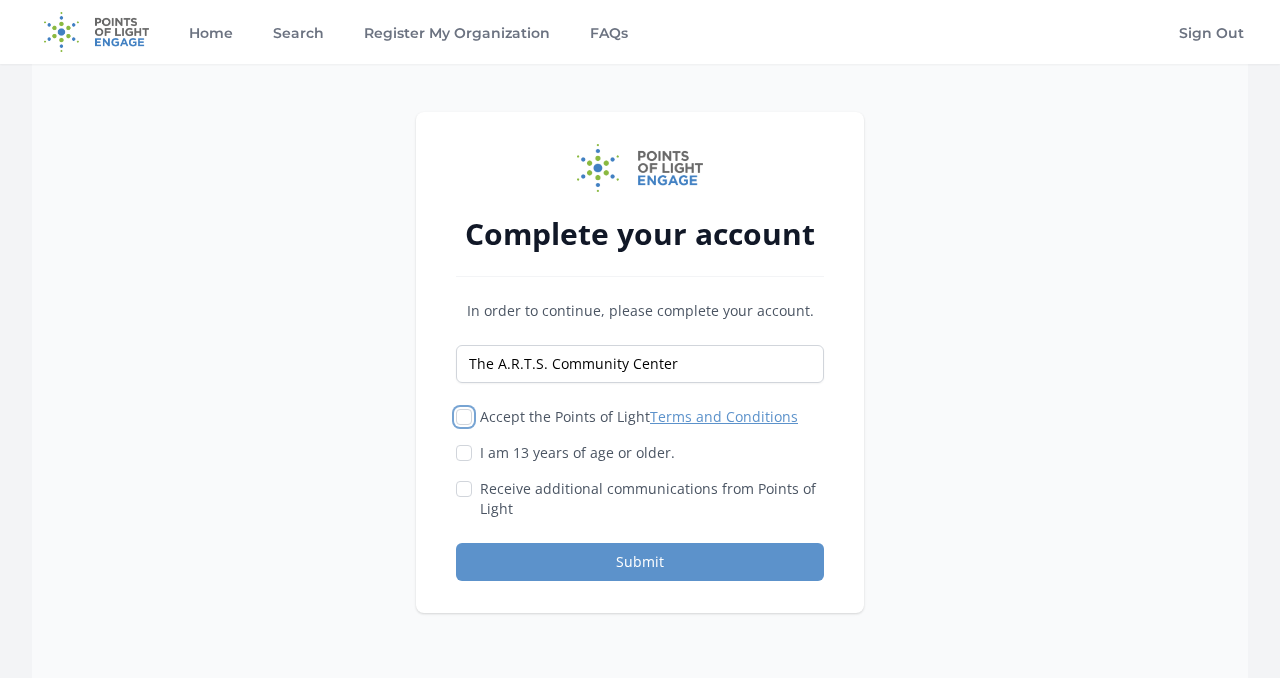 click on "Accept the Points of Light  Terms and Conditions" at bounding box center [464, 417] 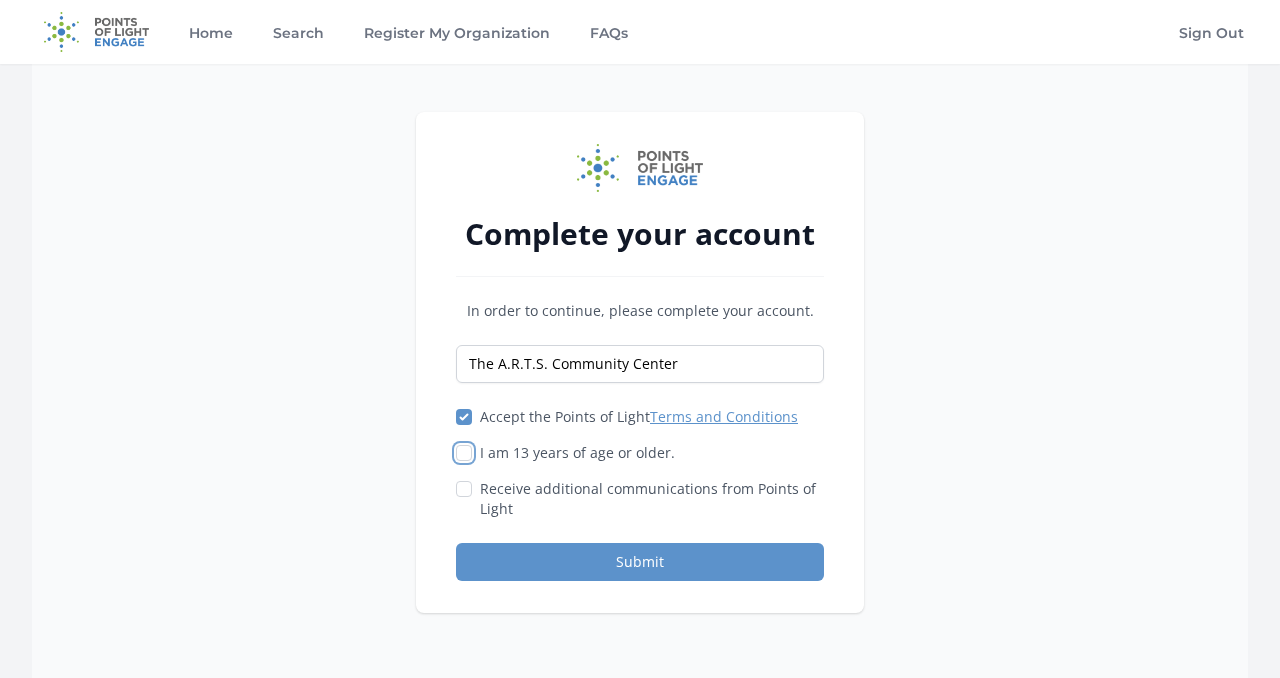 click on "I am 13 years of age or older." at bounding box center [464, 453] 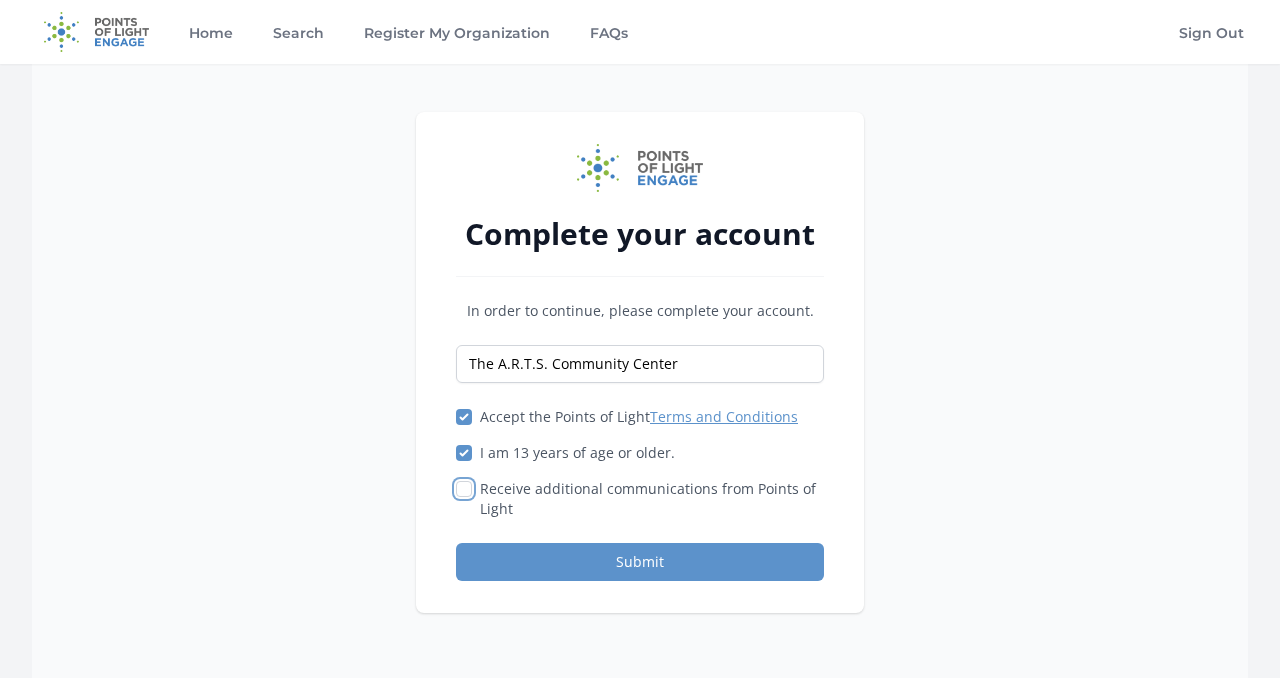click on "Receive additional communications from Points of Light" at bounding box center (464, 489) 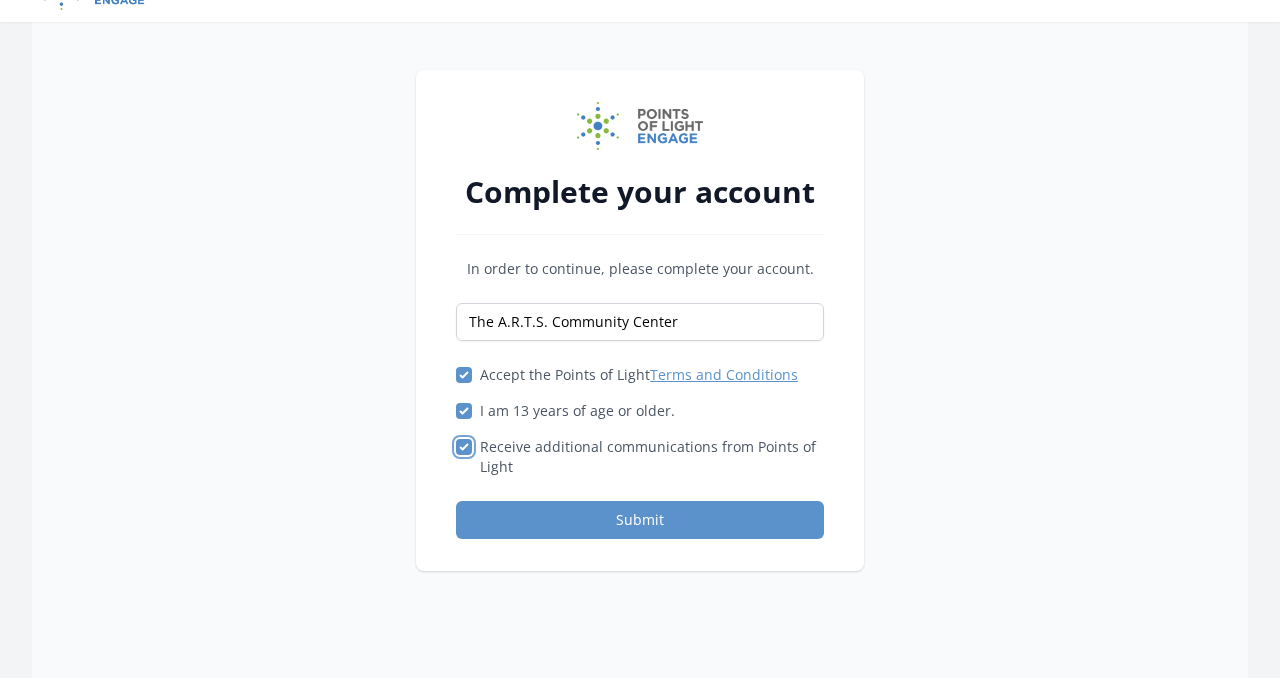 scroll, scrollTop: 44, scrollLeft: 0, axis: vertical 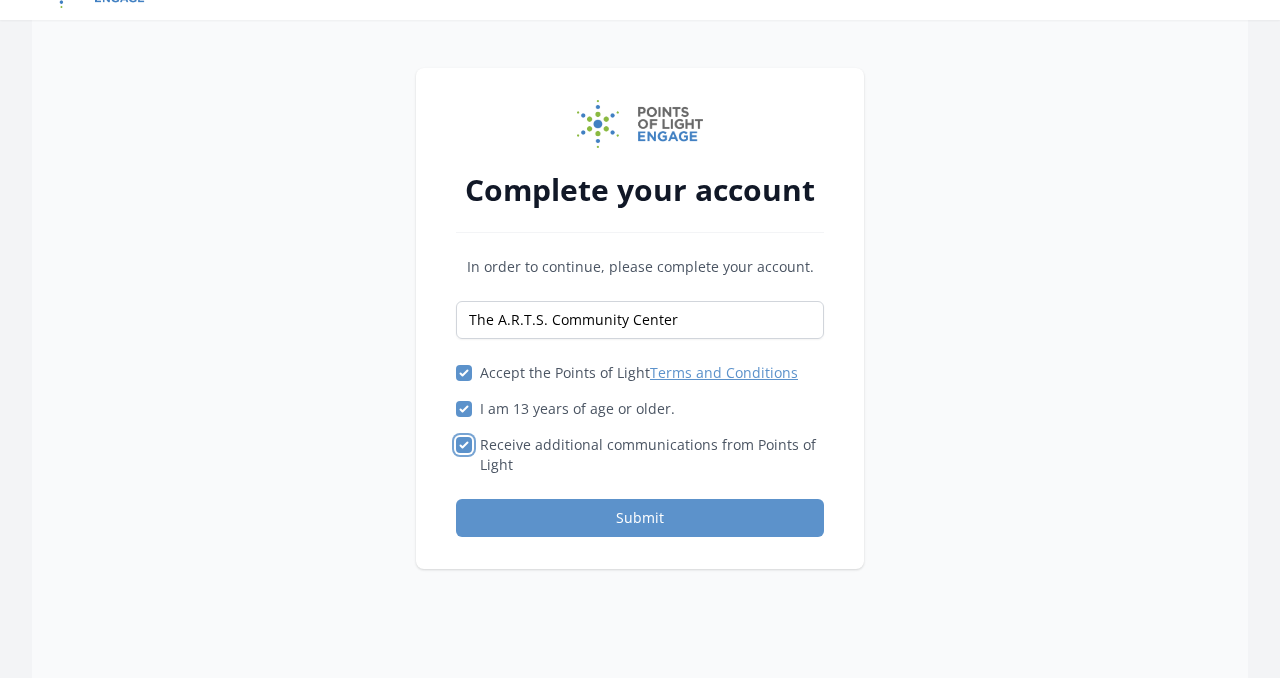 click on "Receive additional communications from Points of Light" at bounding box center [464, 445] 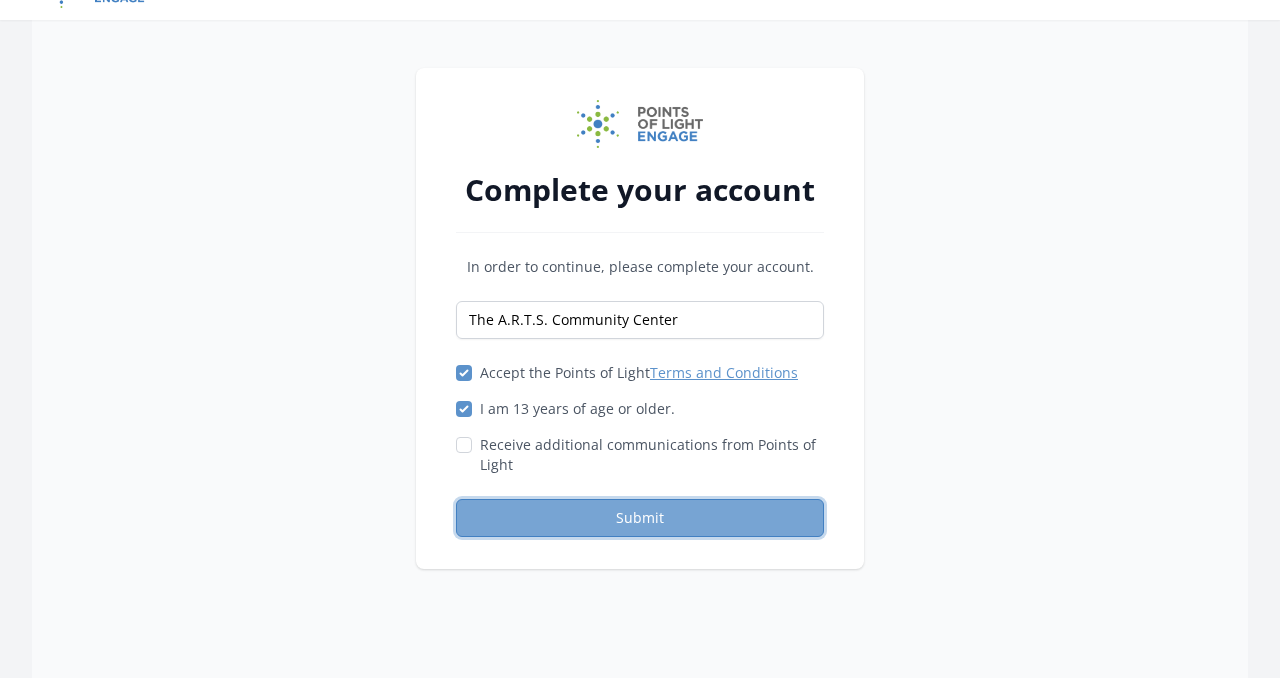 click on "Submit" at bounding box center (640, 518) 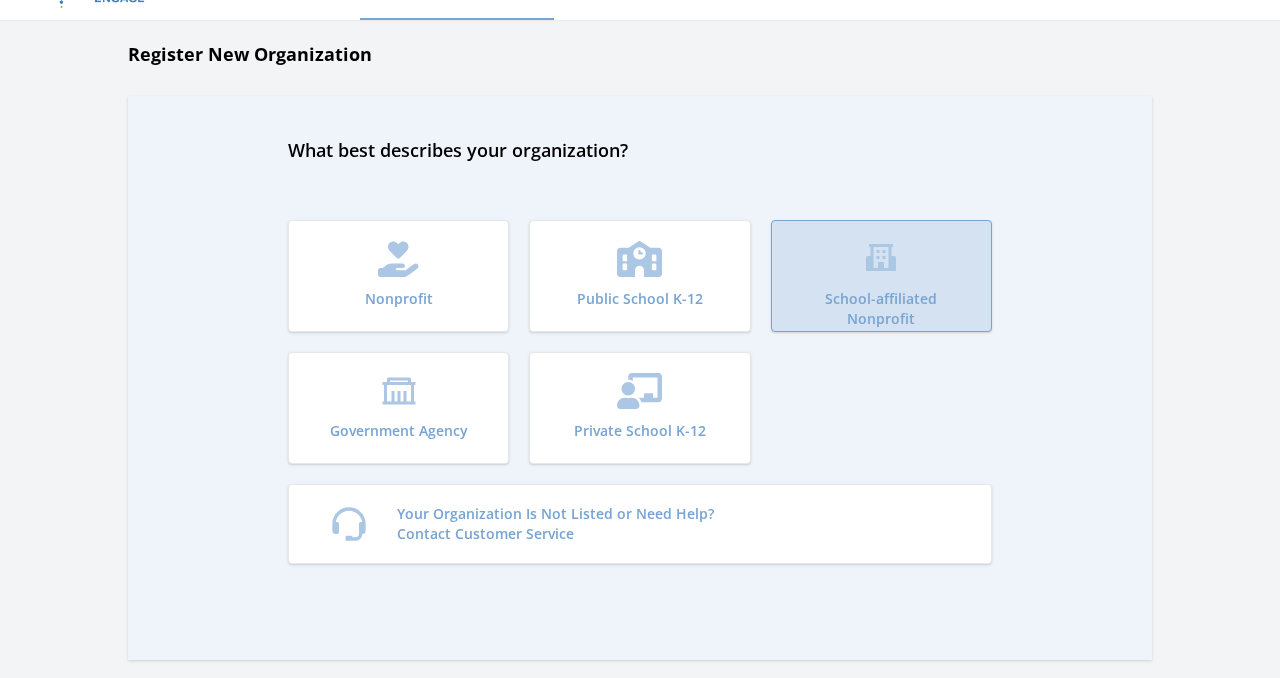 scroll, scrollTop: 0, scrollLeft: 0, axis: both 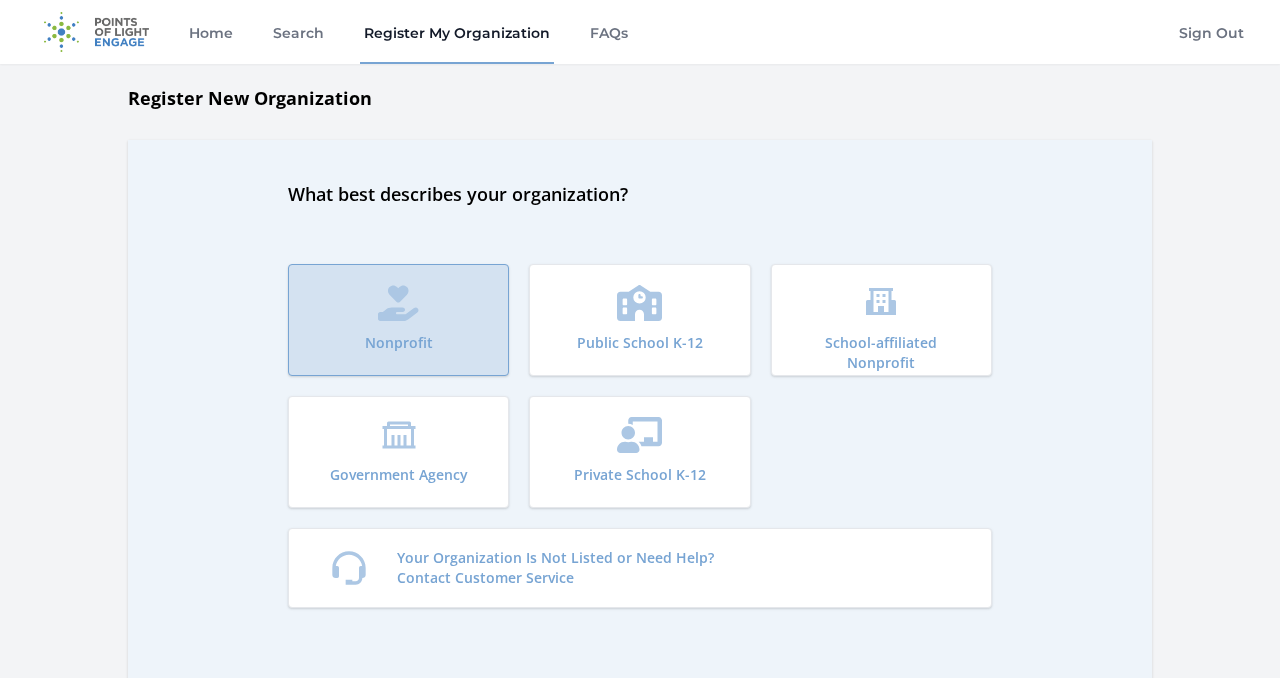 click on "Nonprofit" at bounding box center (398, 320) 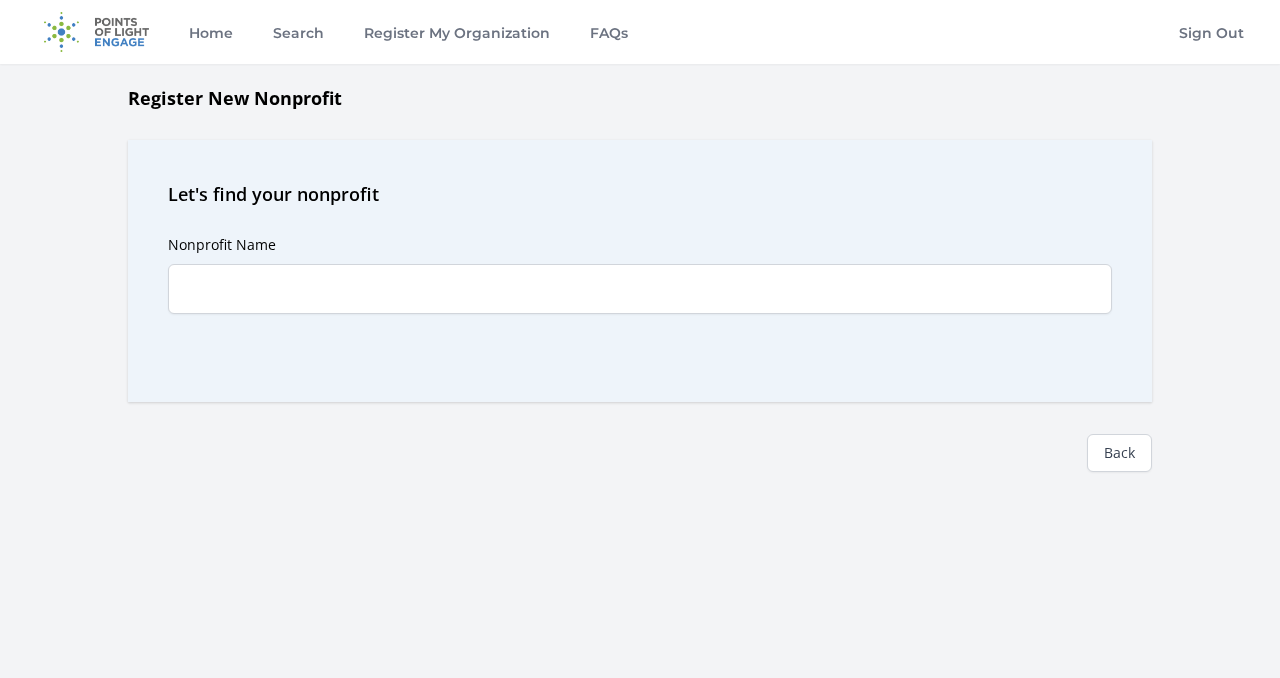 scroll, scrollTop: 0, scrollLeft: 0, axis: both 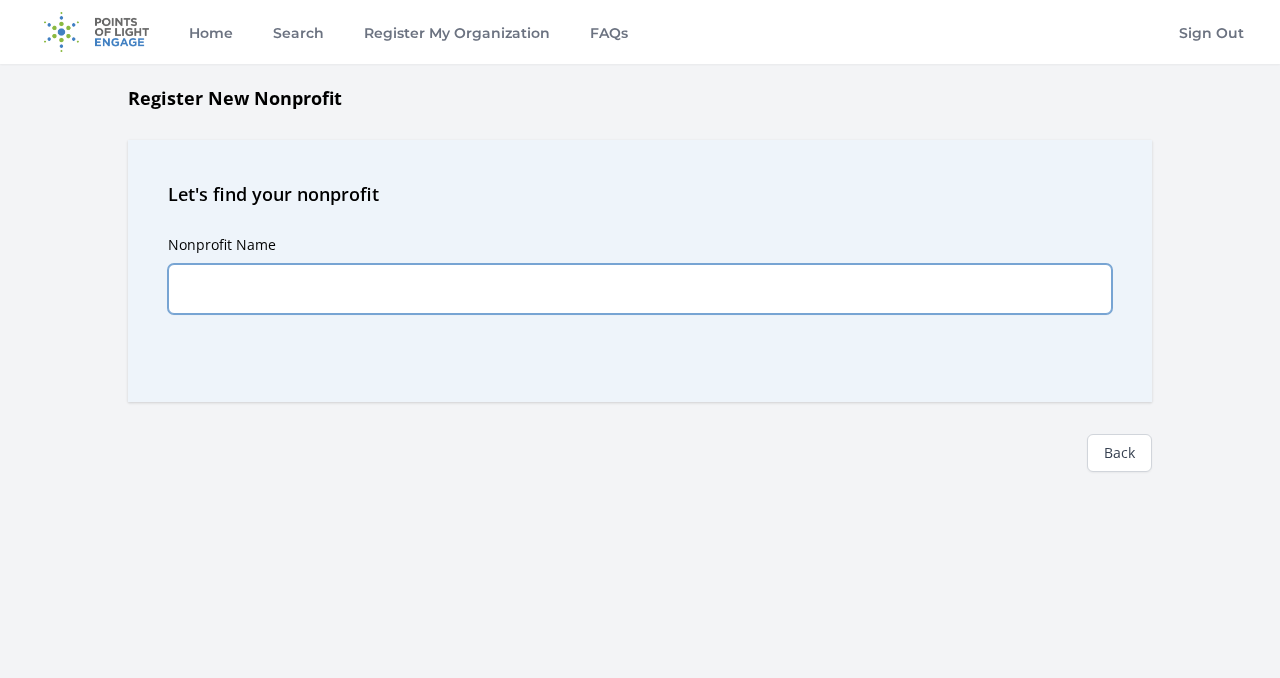 click on "Nonprofit Name" at bounding box center (640, 289) 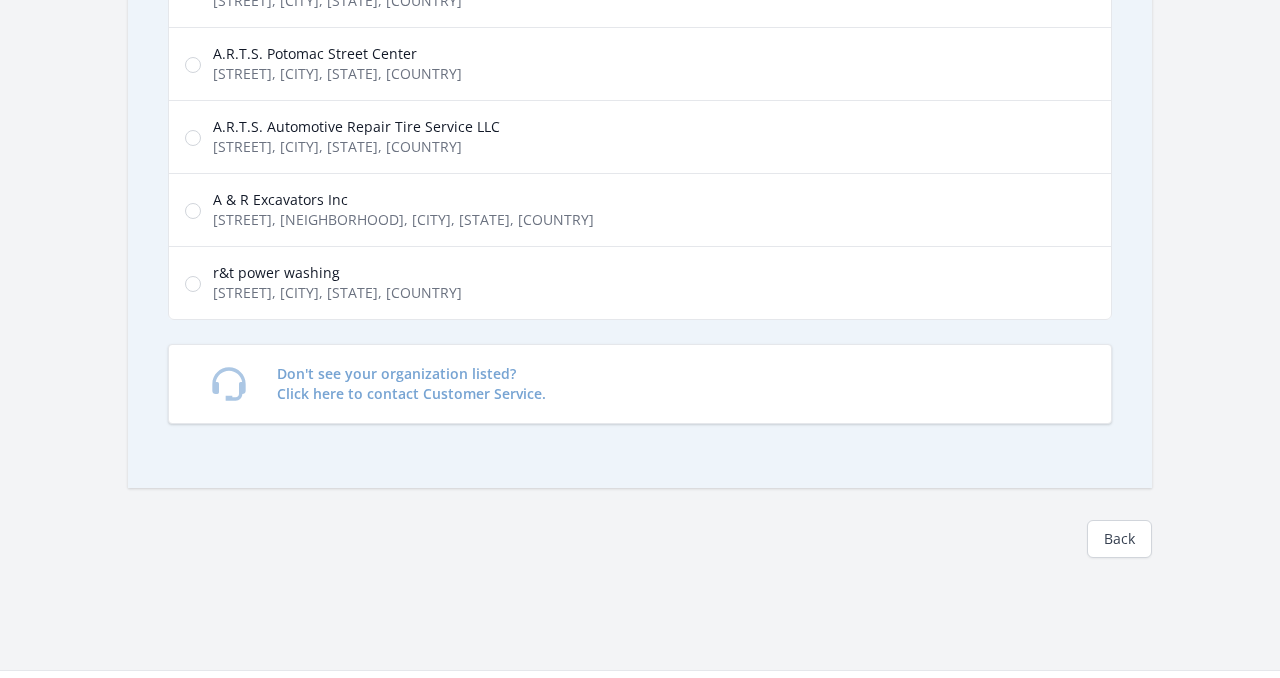 scroll, scrollTop: 0, scrollLeft: 0, axis: both 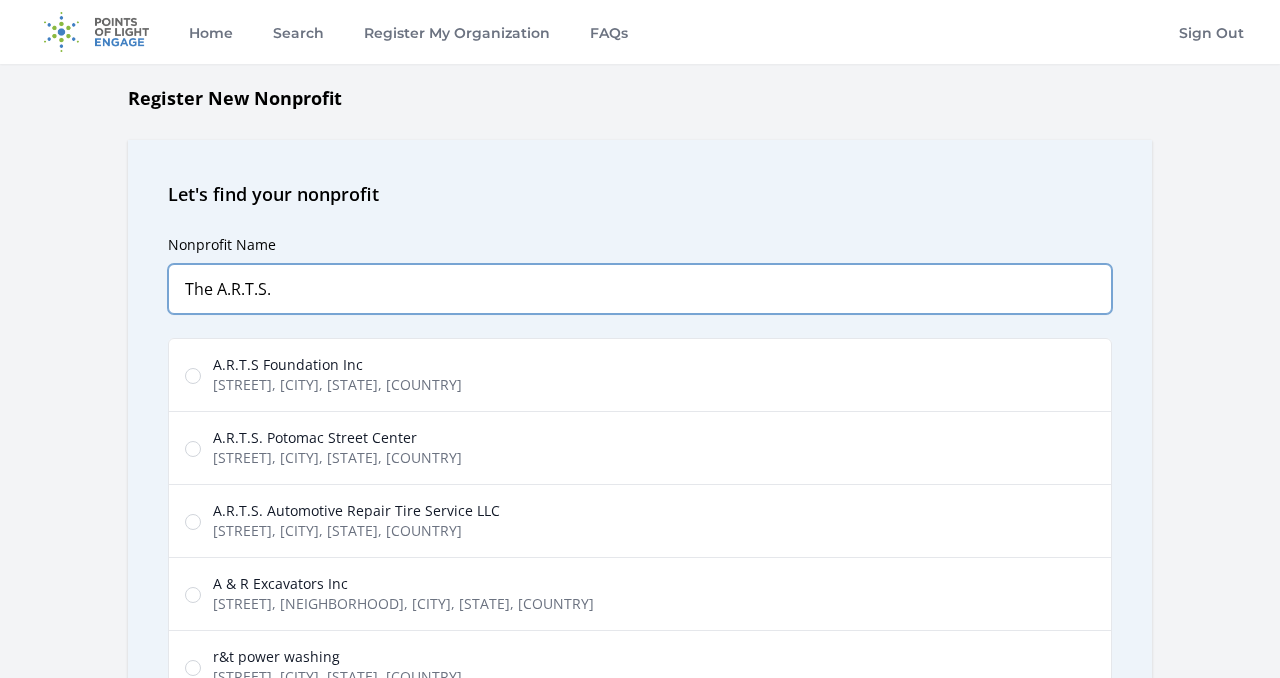 type on "The A.R.T.S." 